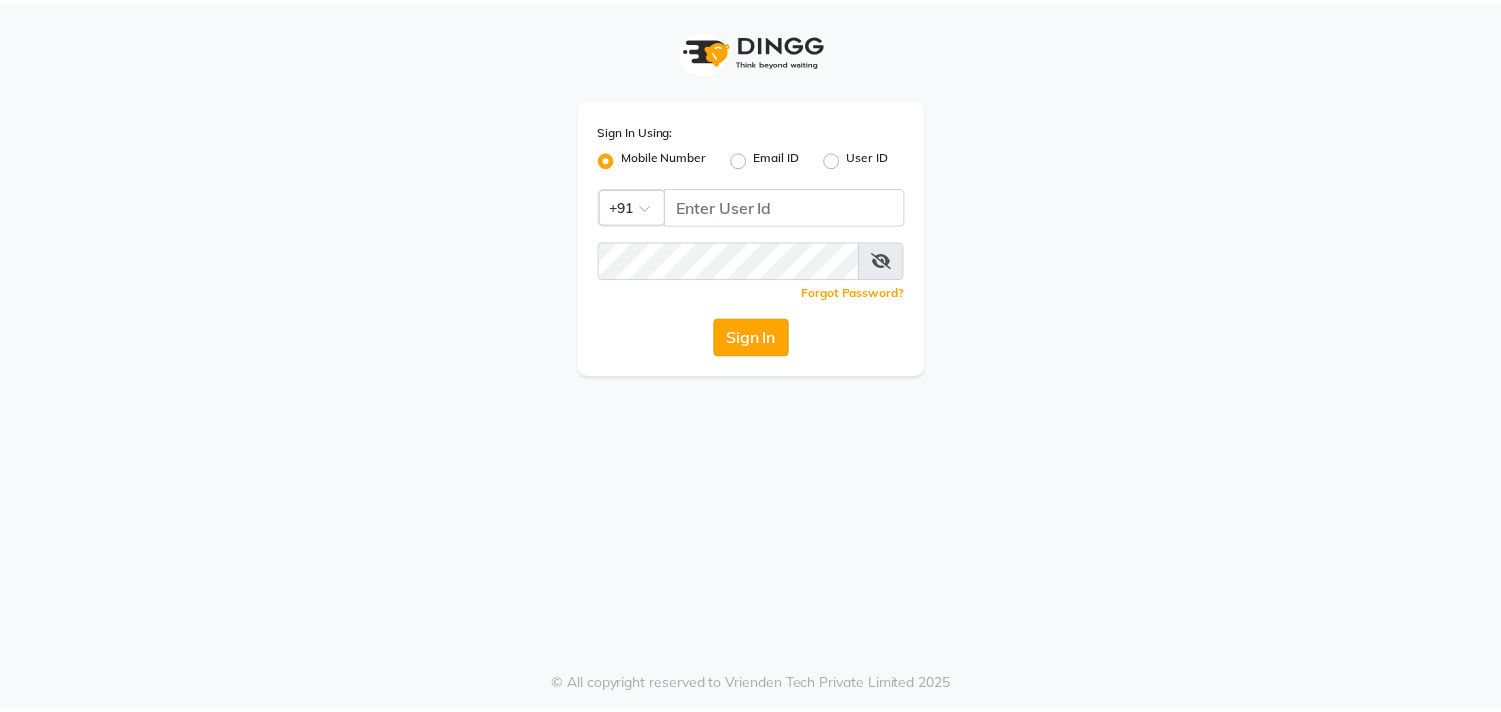 scroll, scrollTop: 0, scrollLeft: 0, axis: both 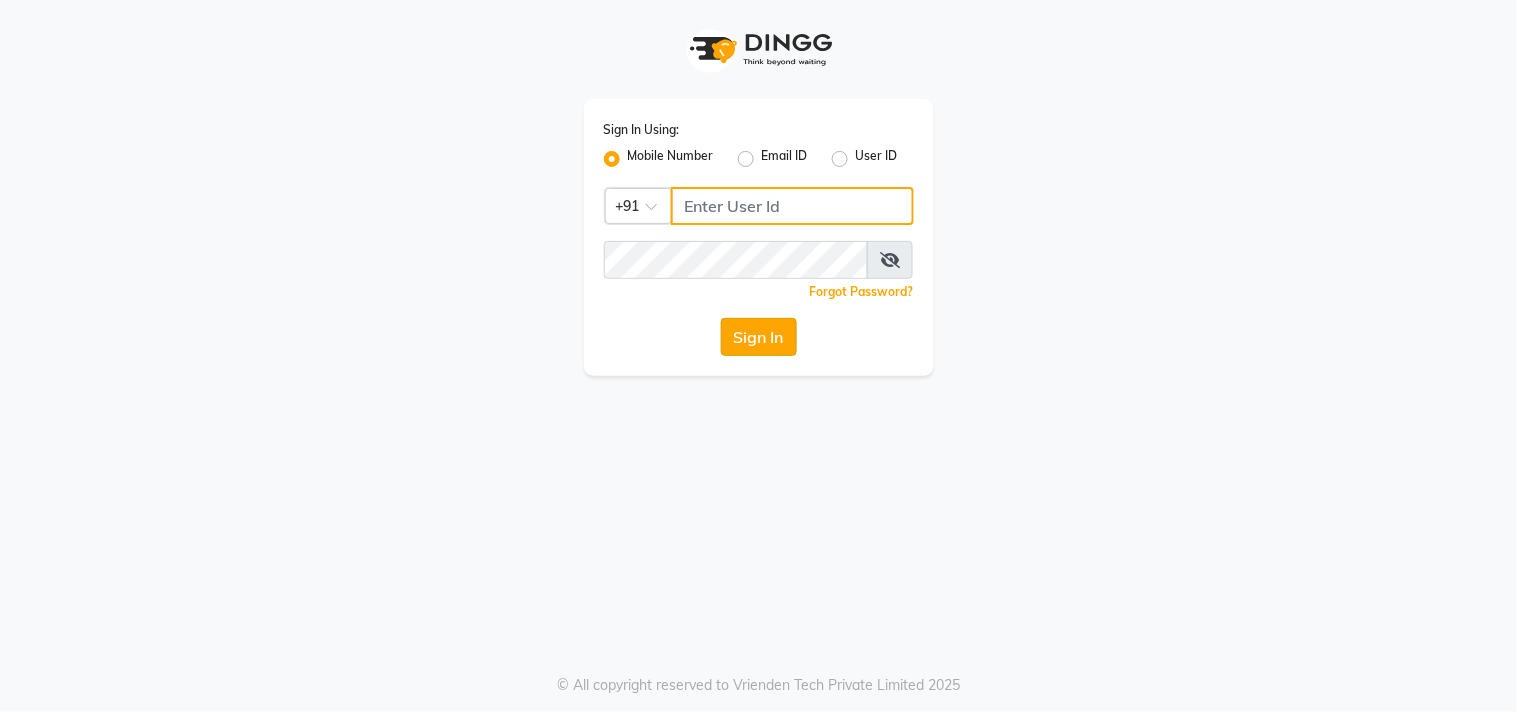 type on "8530086780" 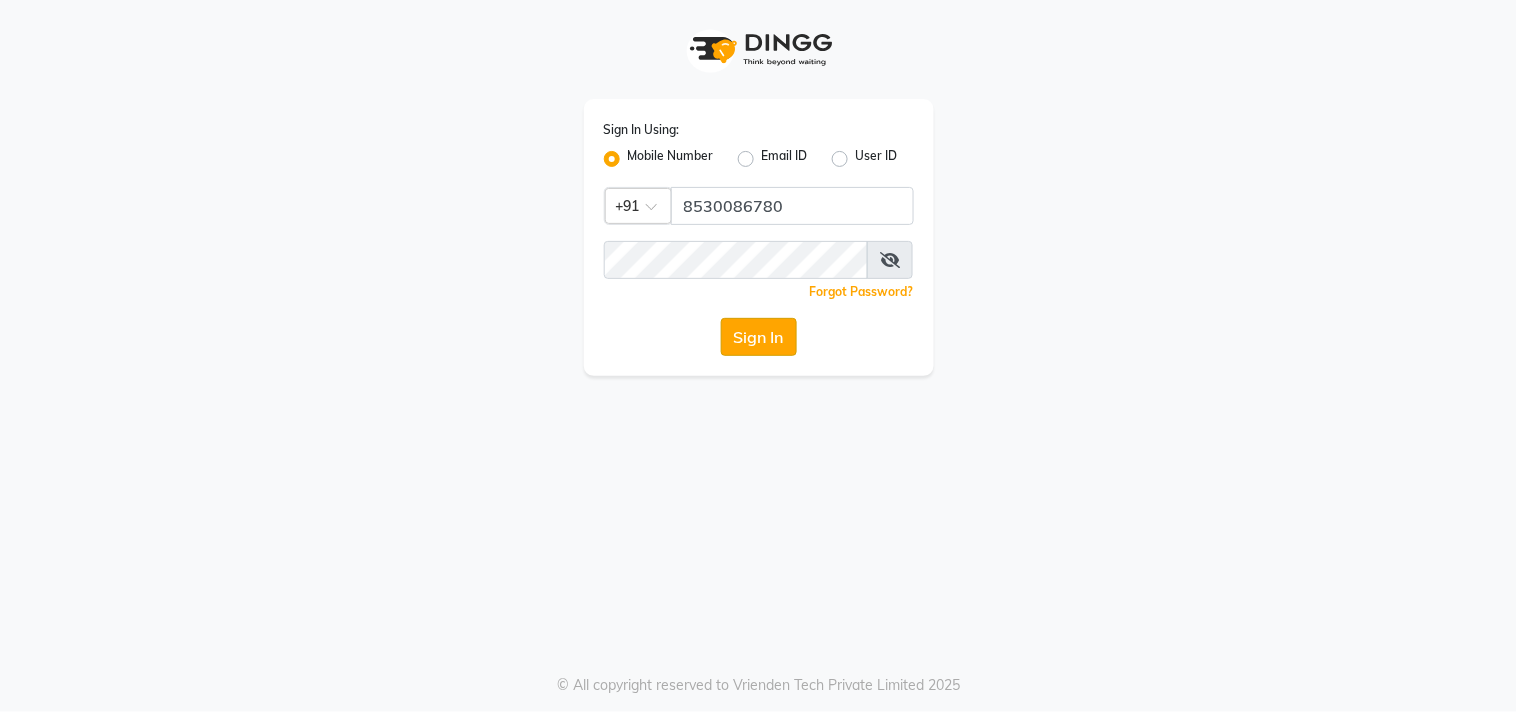 click on "Sign In" 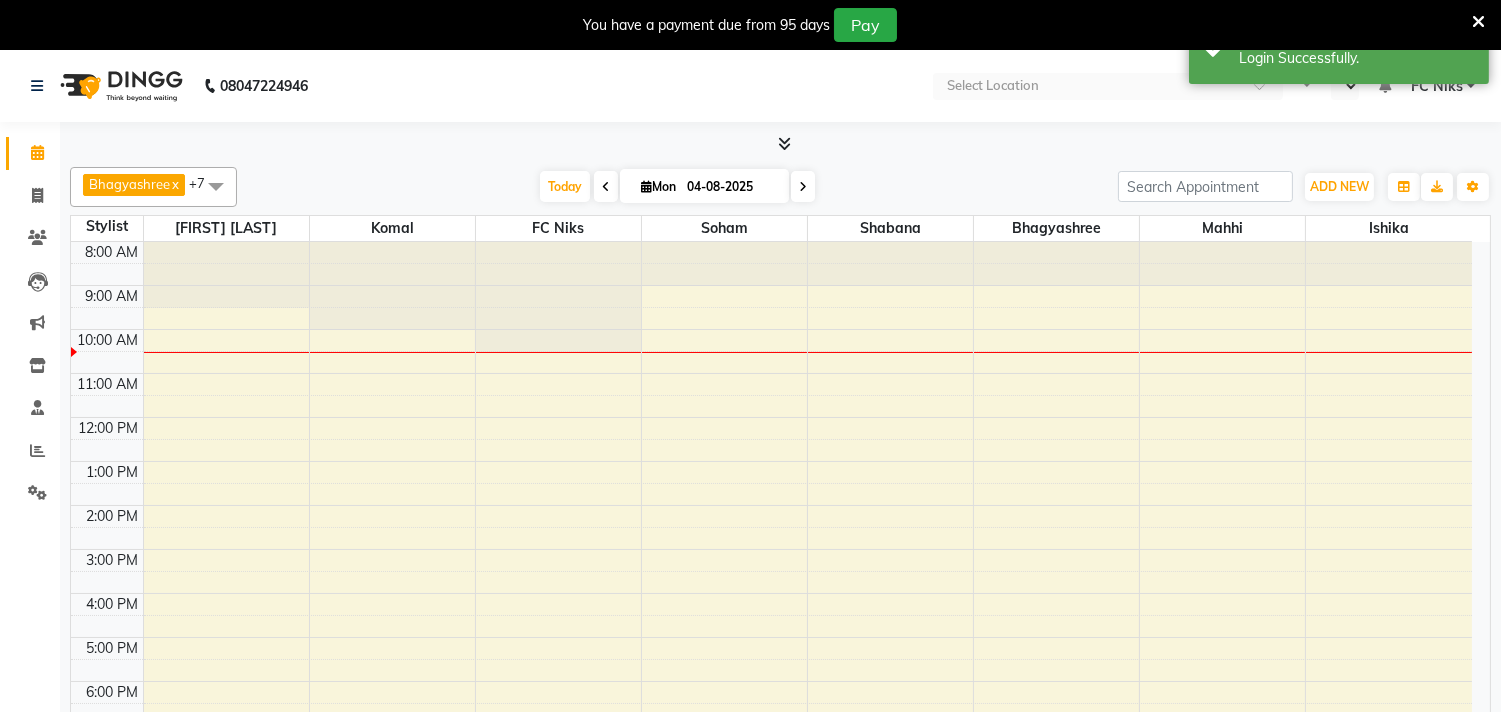 click at bounding box center (1478, 22) 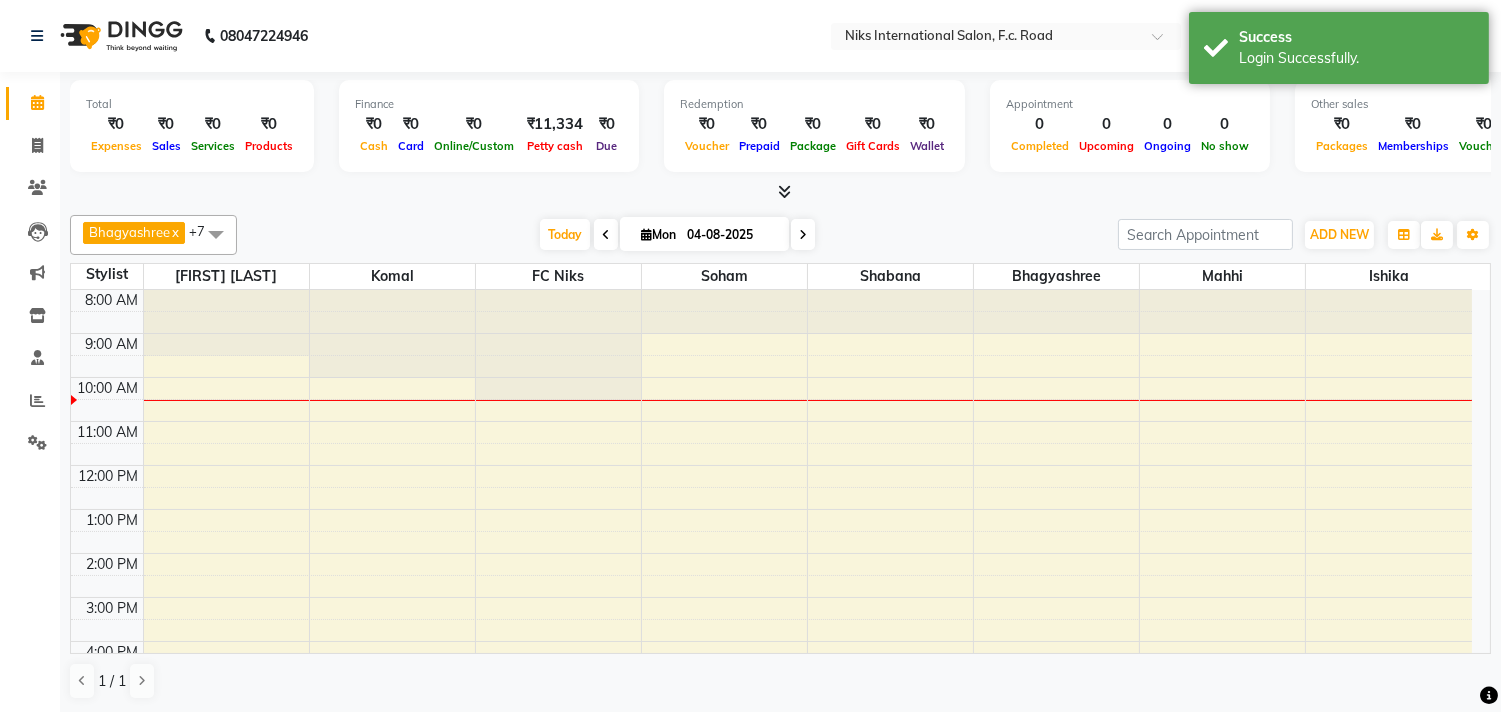 scroll, scrollTop: 0, scrollLeft: 0, axis: both 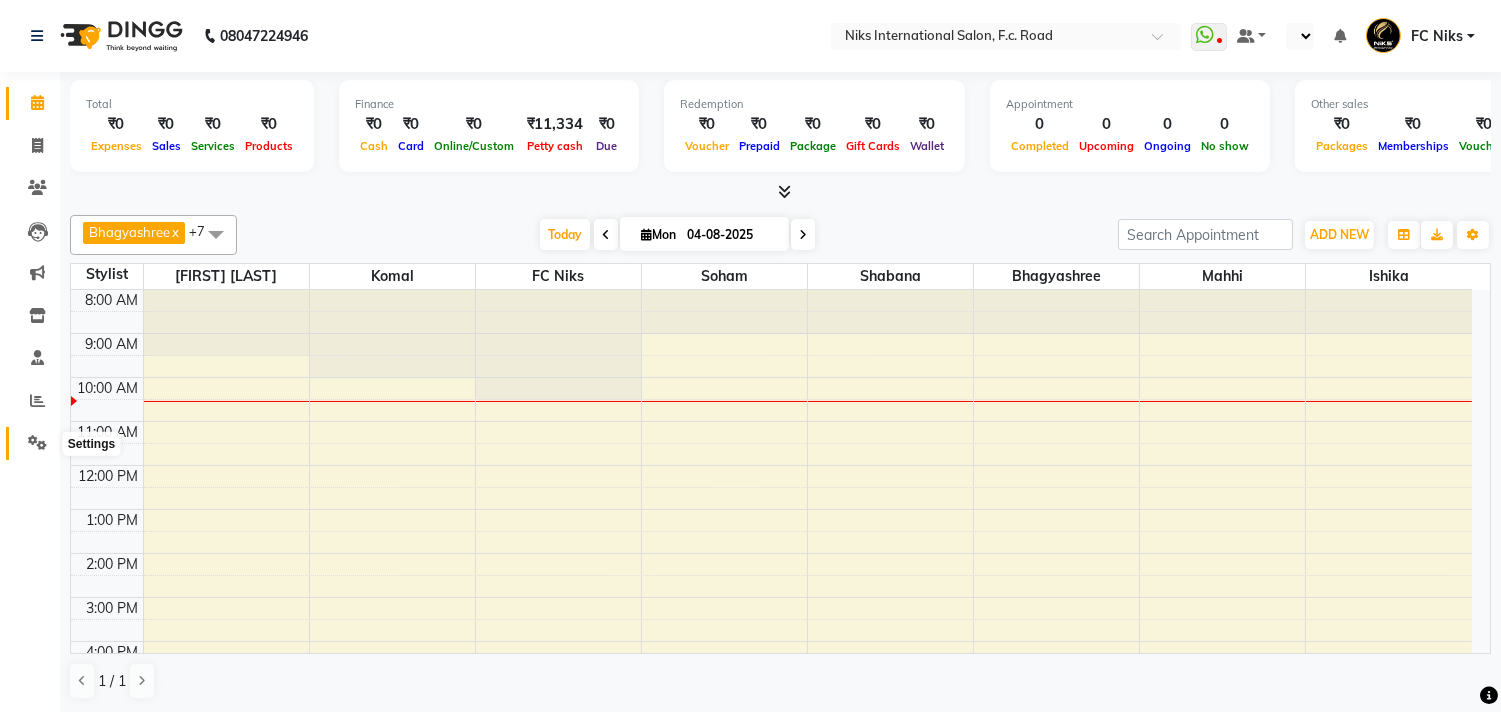 click 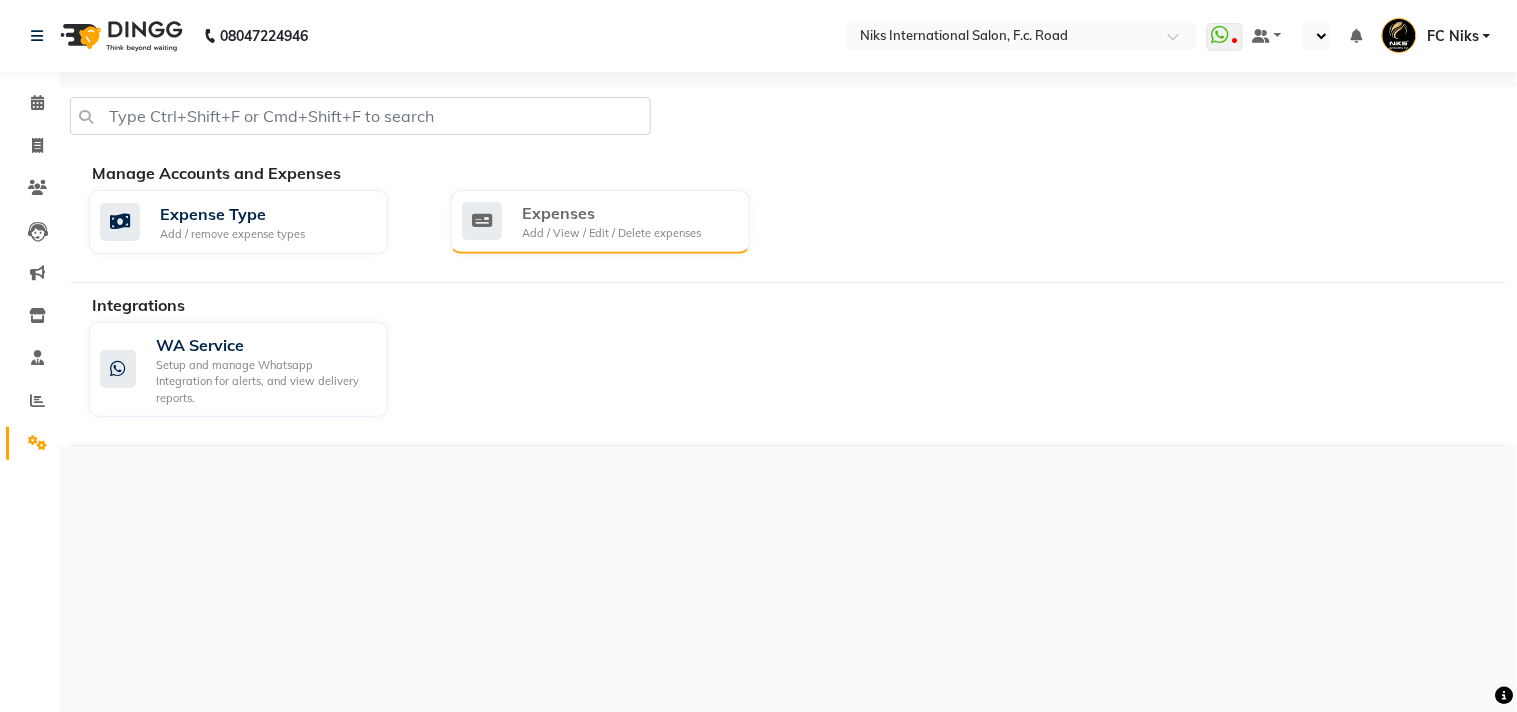 click on "Expenses" 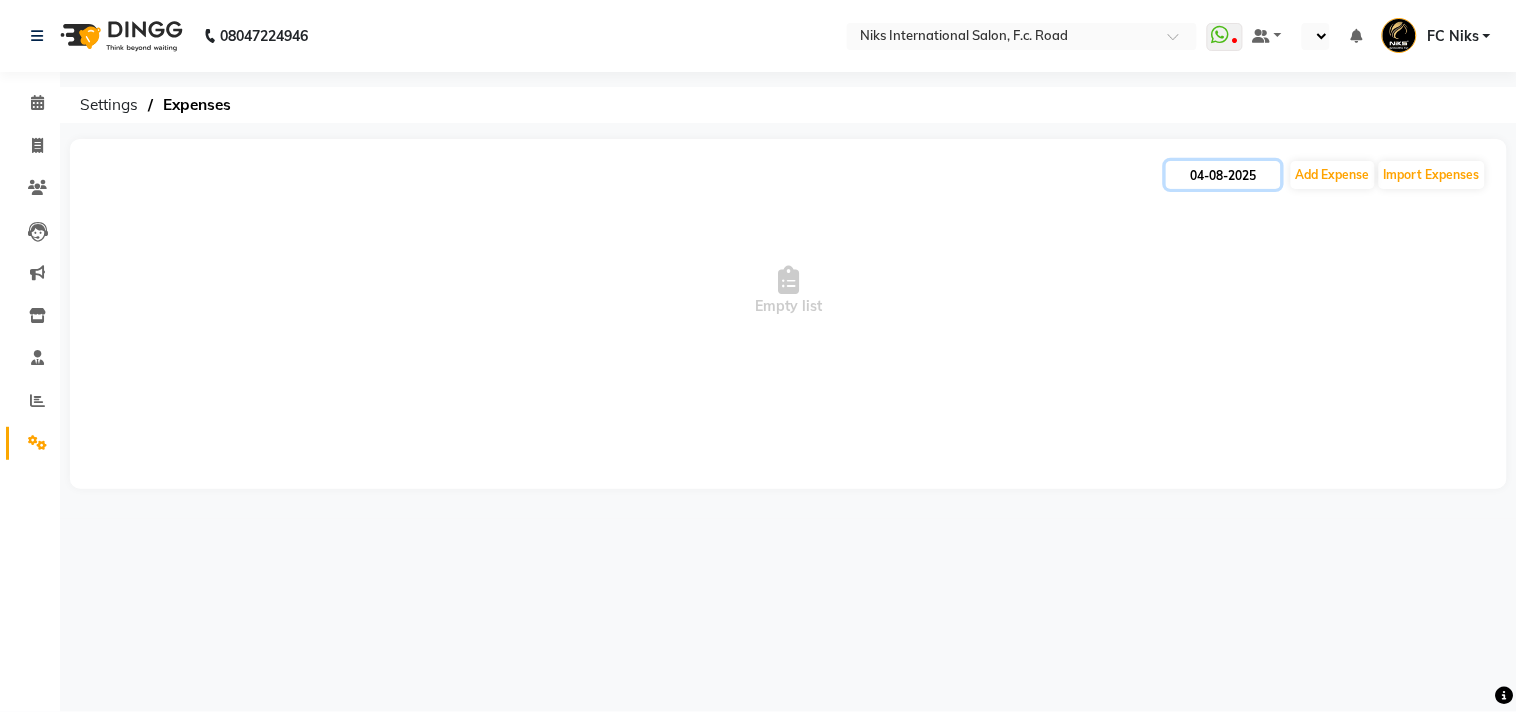 drag, startPoint x: 1223, startPoint y: 176, endPoint x: 1213, endPoint y: 170, distance: 11.661903 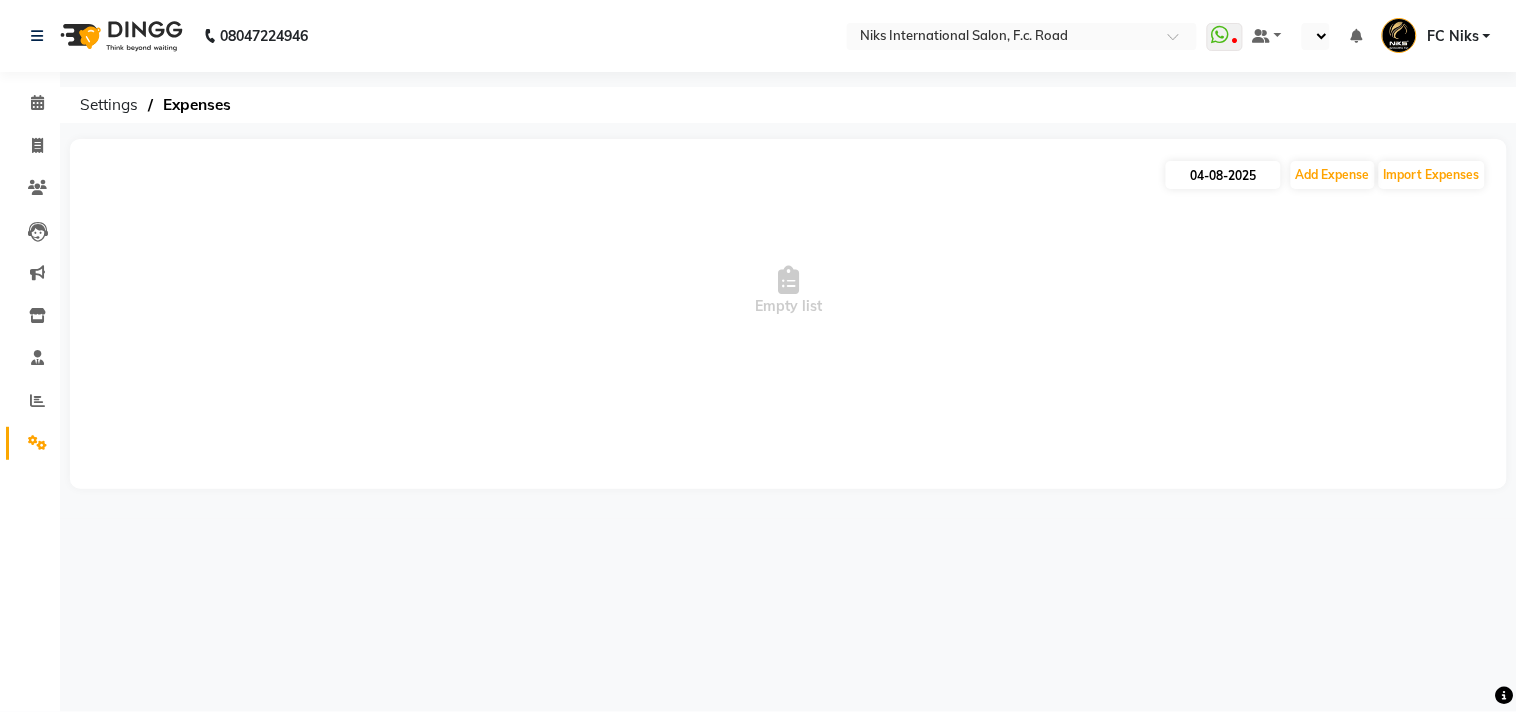 select on "8" 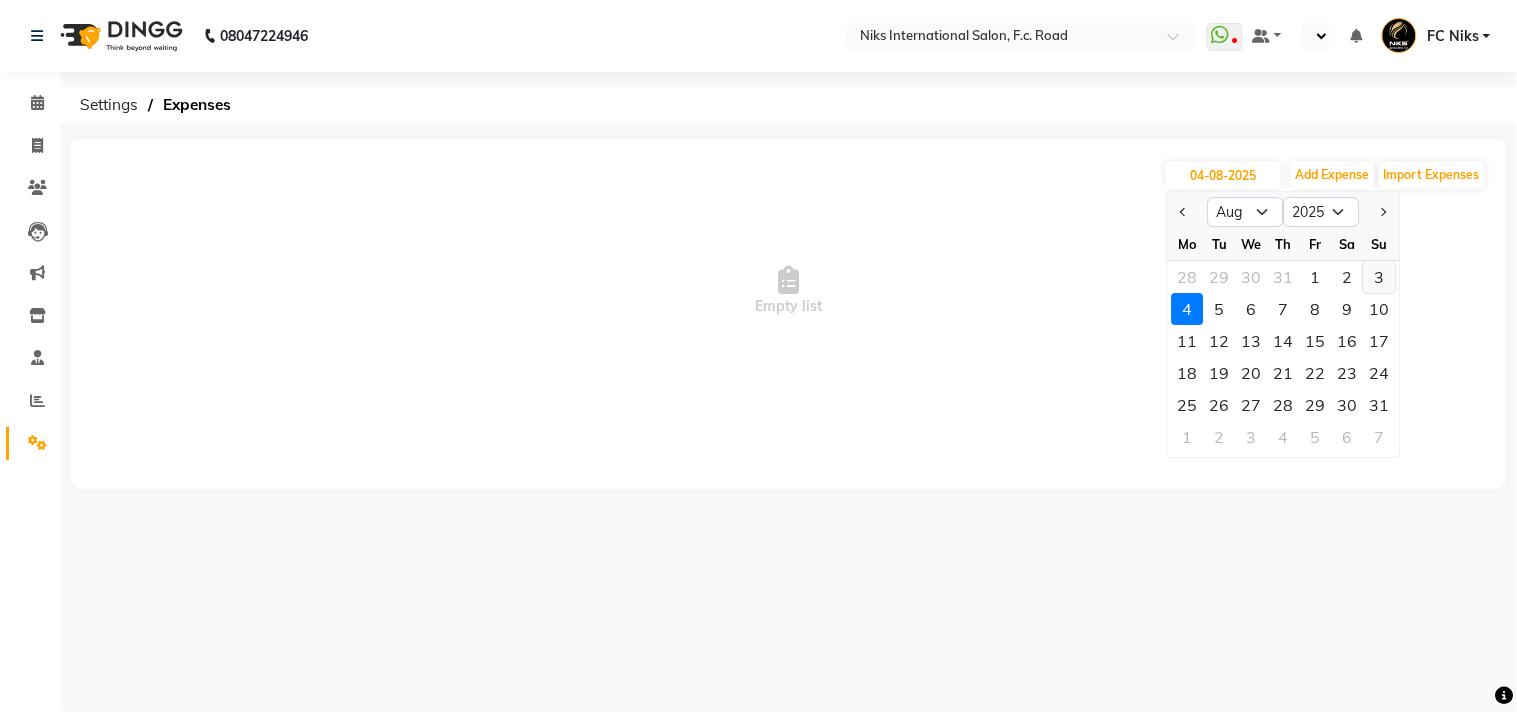 click on "3" 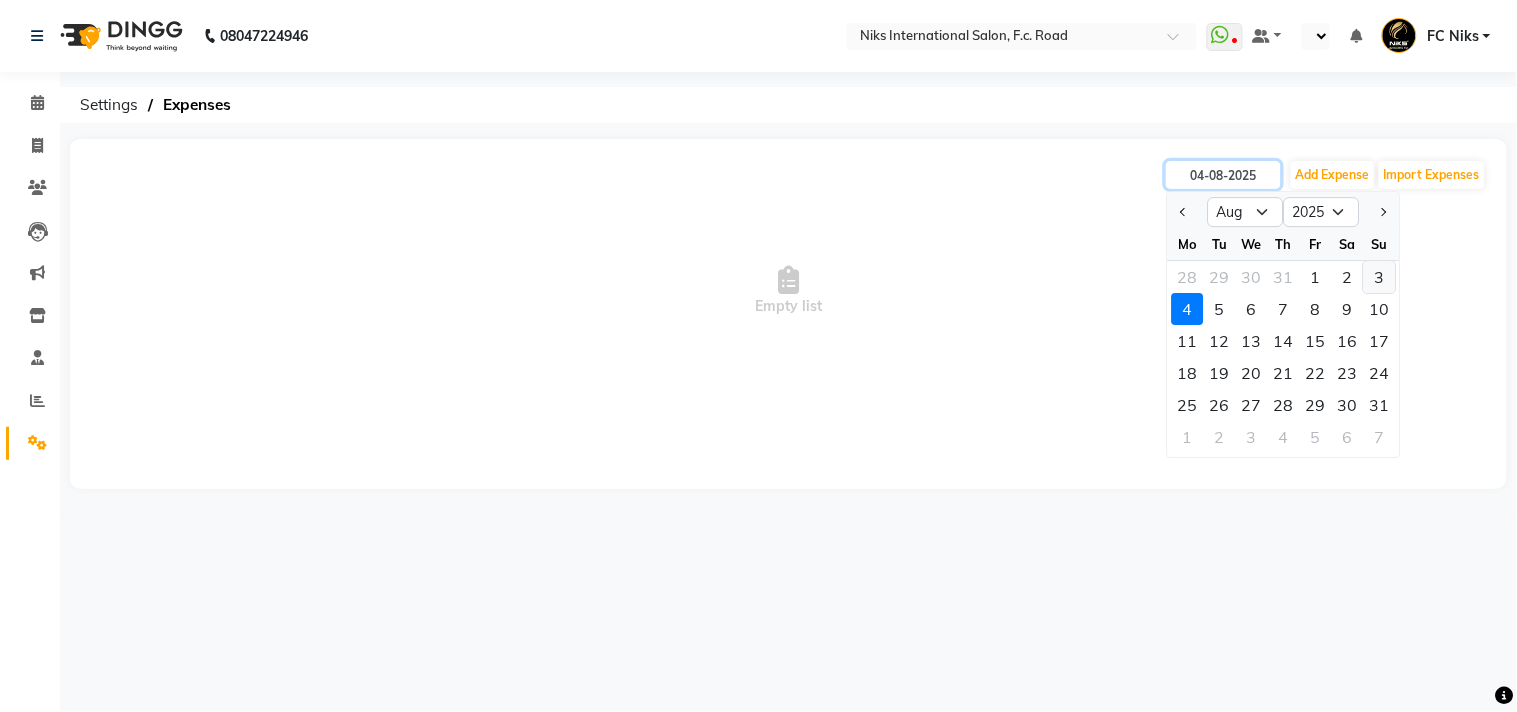 type on "03-08-2025" 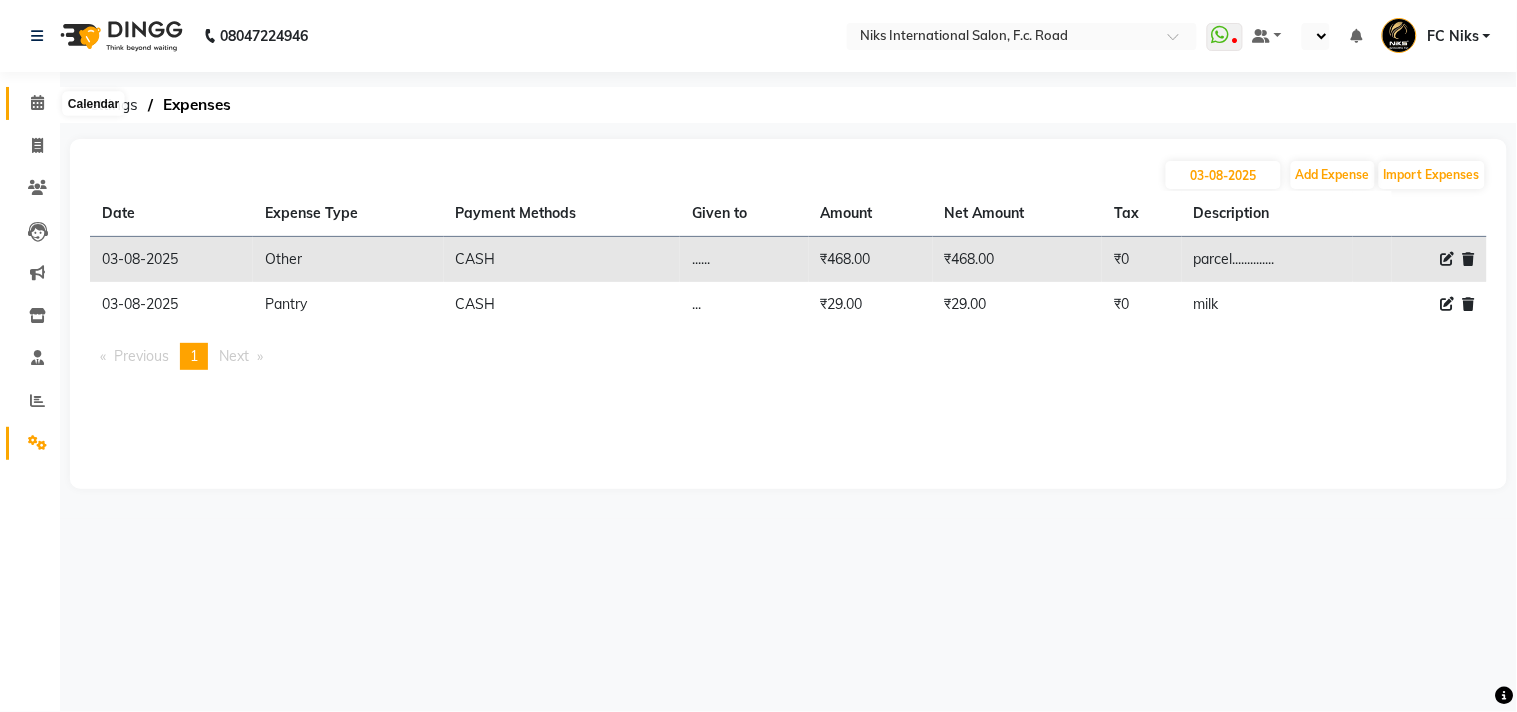 click 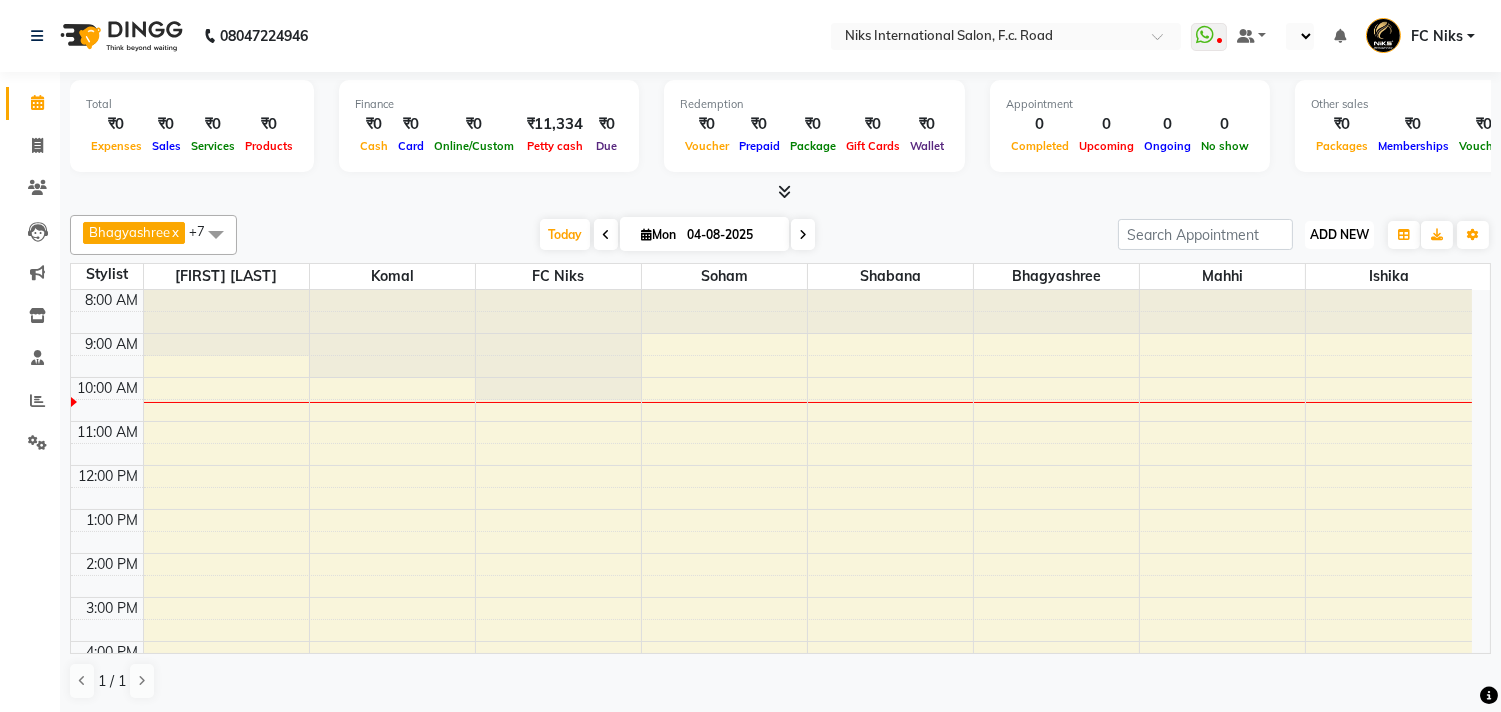 click on "ADD NEW Toggle Dropdown" at bounding box center [1339, 235] 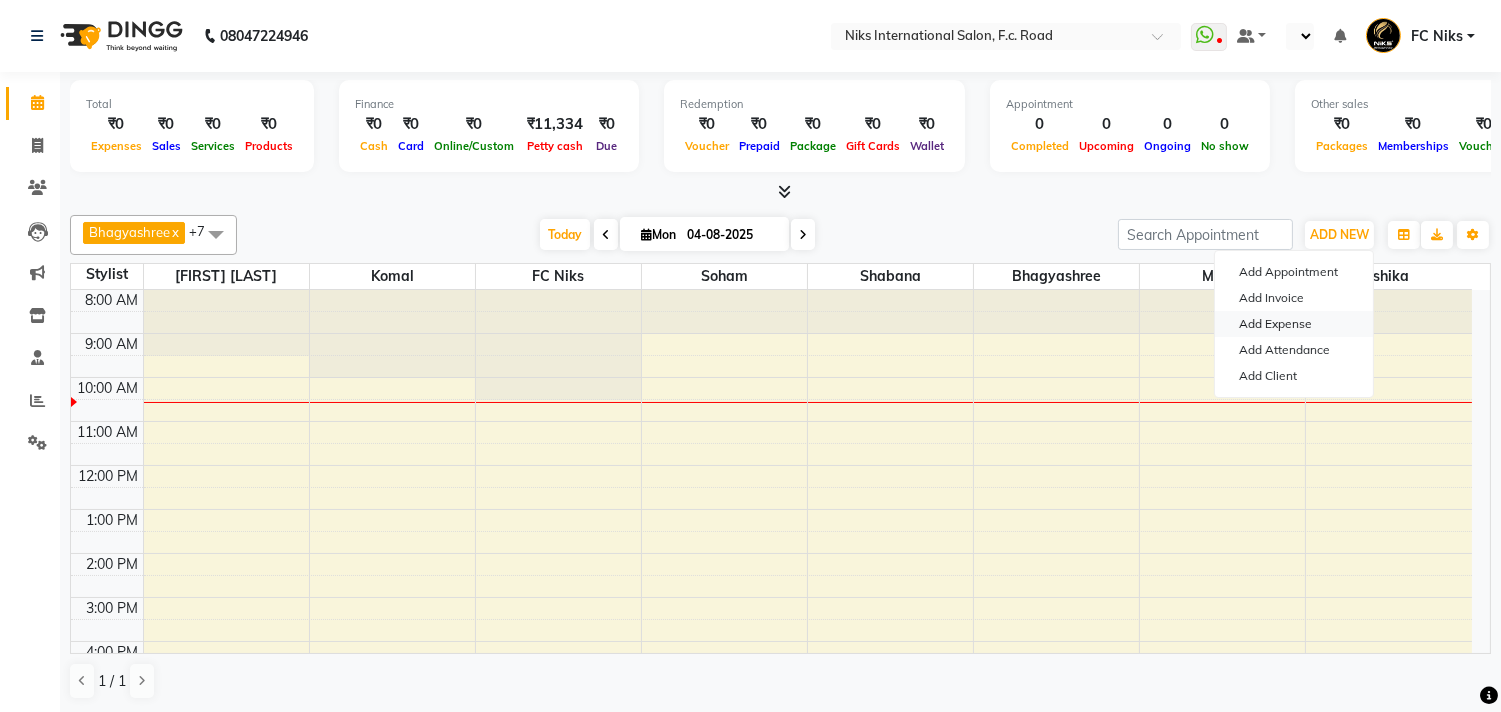 click on "Add Expense" at bounding box center [1294, 324] 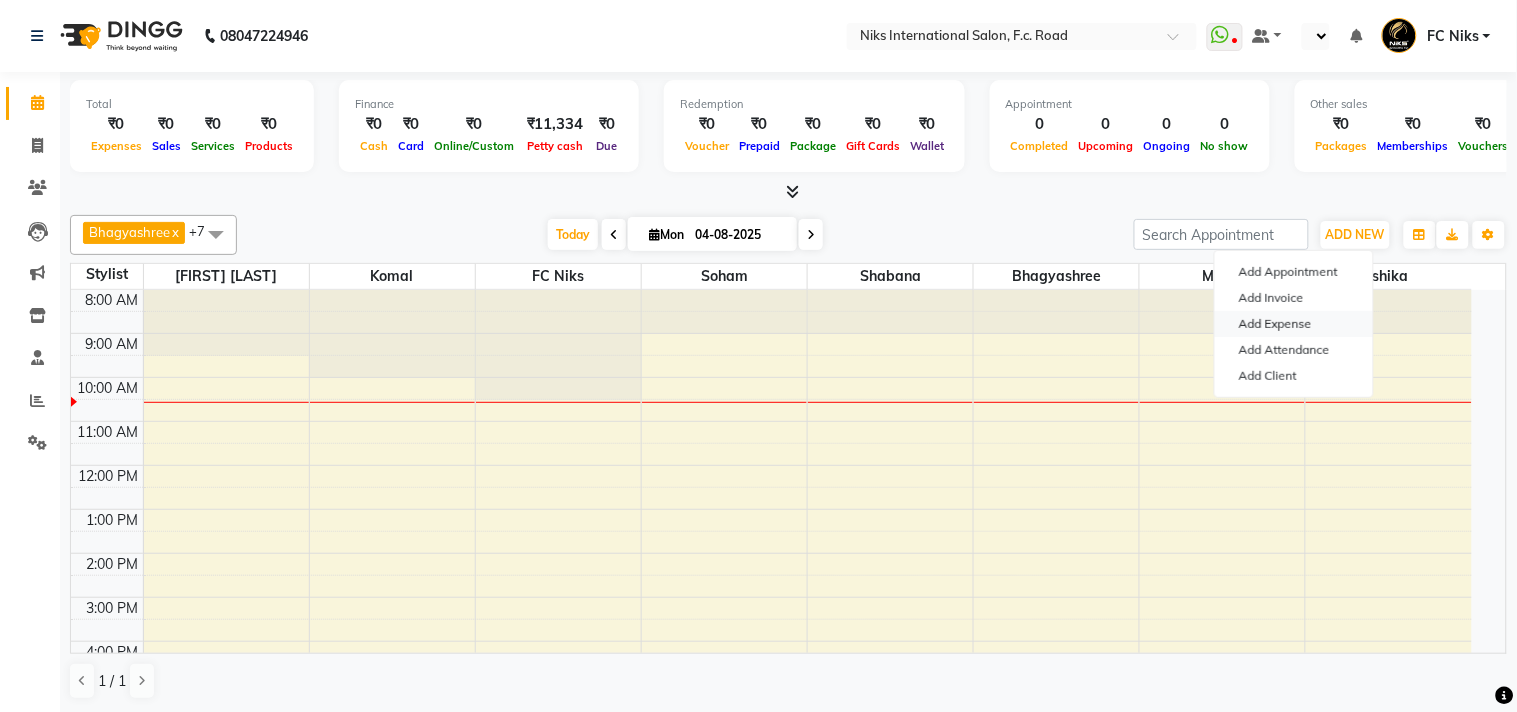 select on "1" 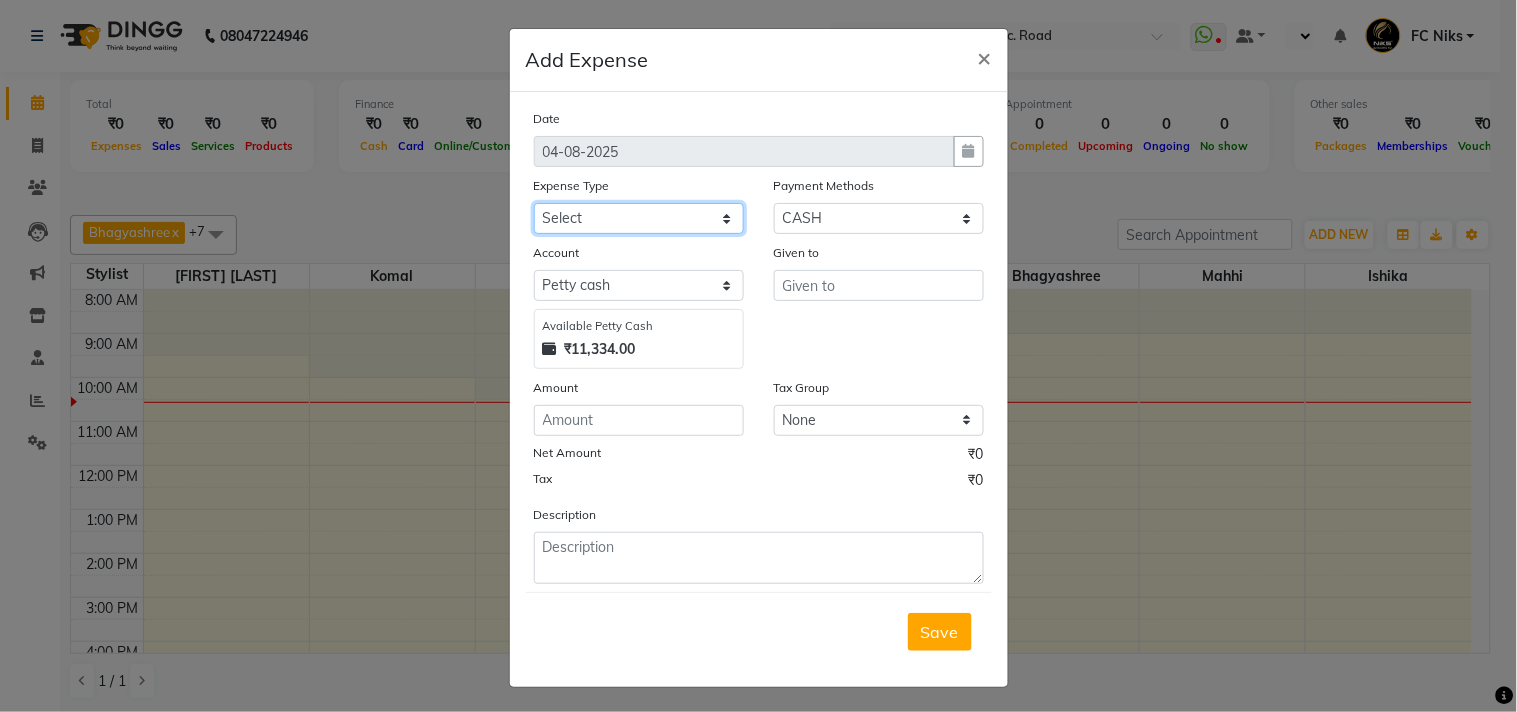 click on "Select Cash transfer to hub Client Snacks Donation Equipment Maintenance Miscellaneous Other Pantry Product Salary Staff Refreshment Tea & Refreshment Travalling" 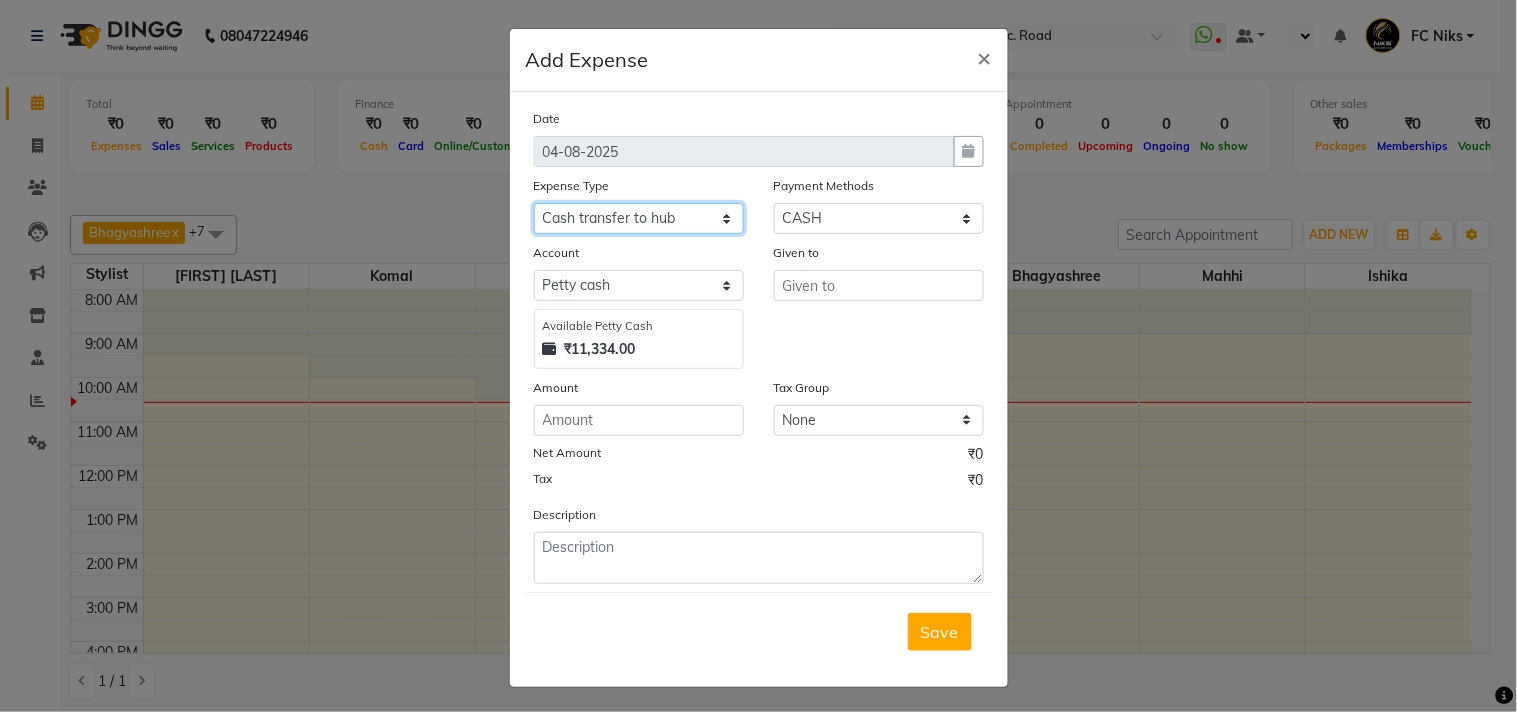 click on "Select Cash transfer to hub Client Snacks Donation Equipment Maintenance Miscellaneous Other Pantry Product Salary Staff Refreshment Tea & Refreshment Travalling" 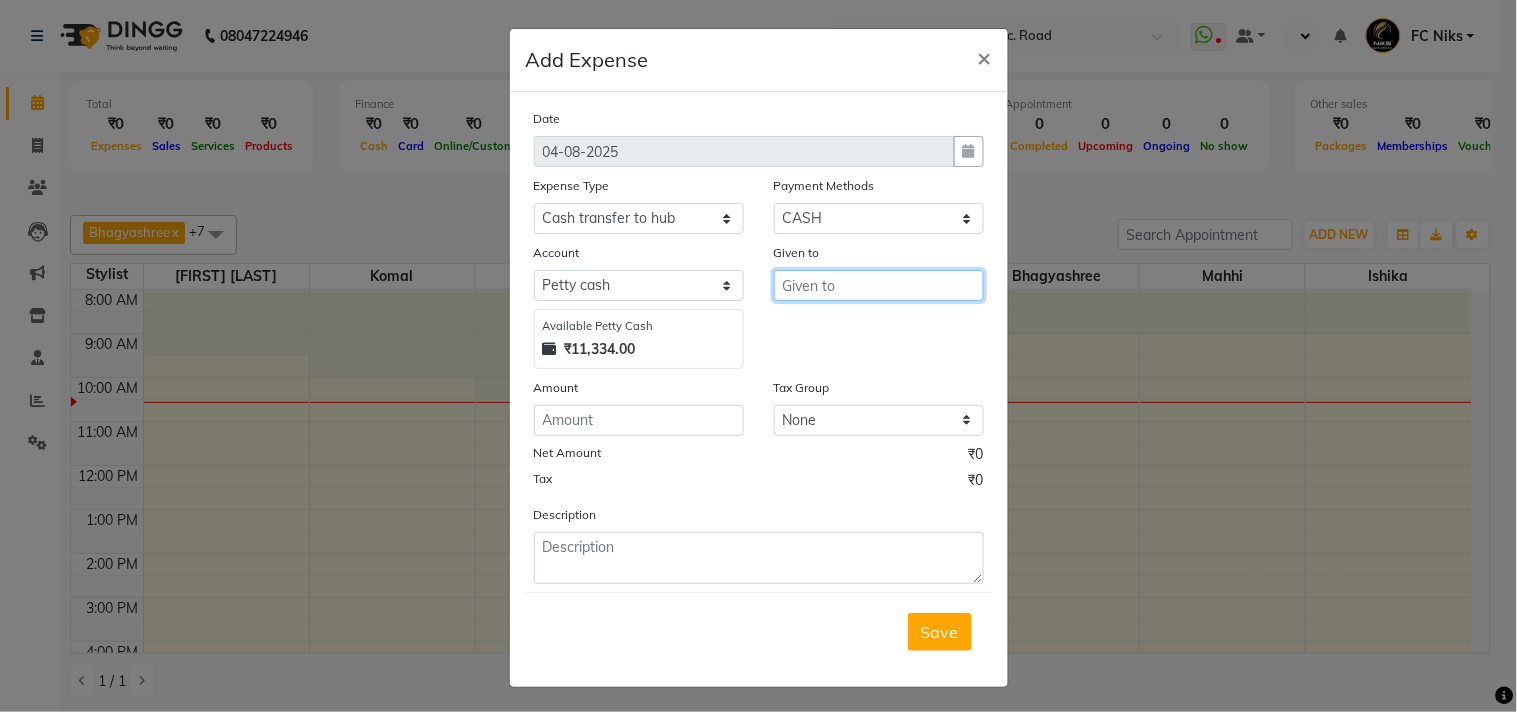 click at bounding box center [879, 285] 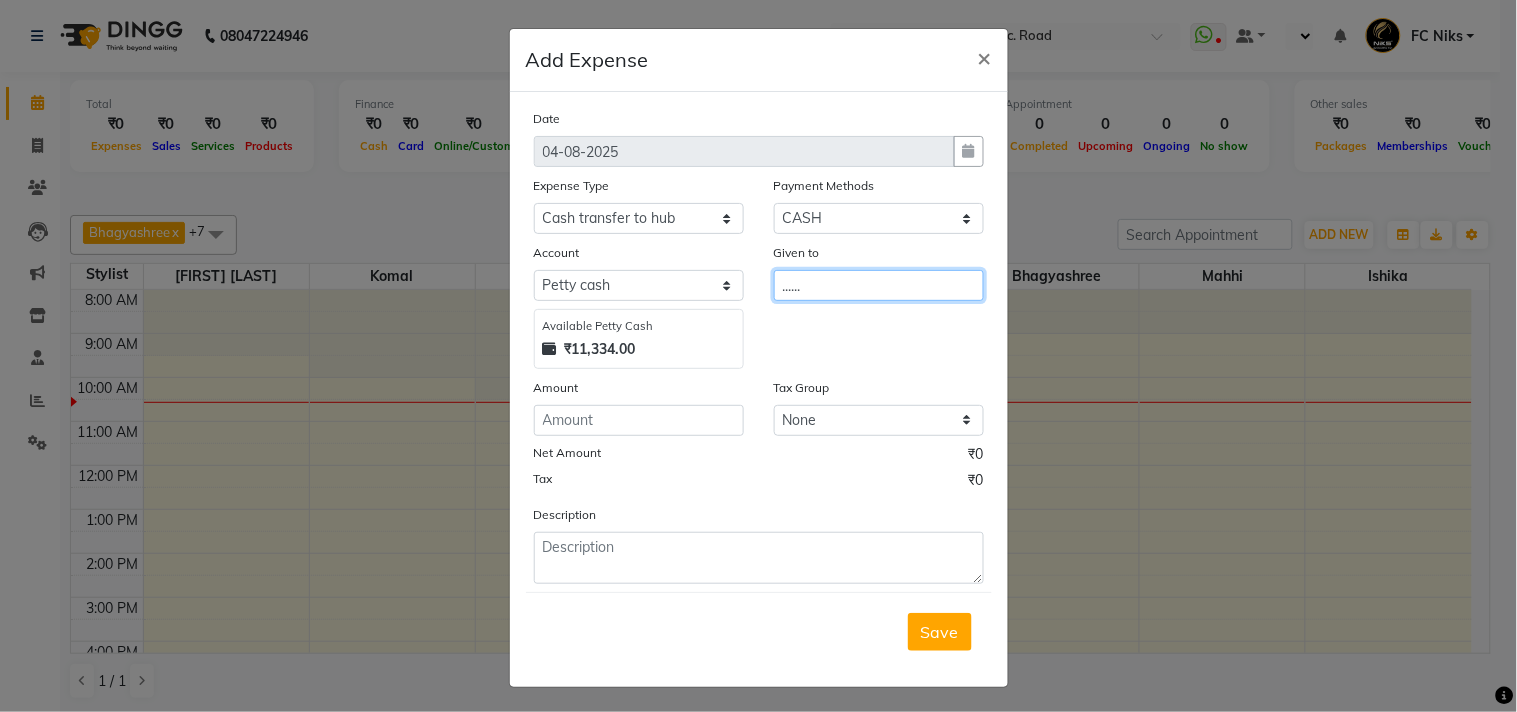 type on "......" 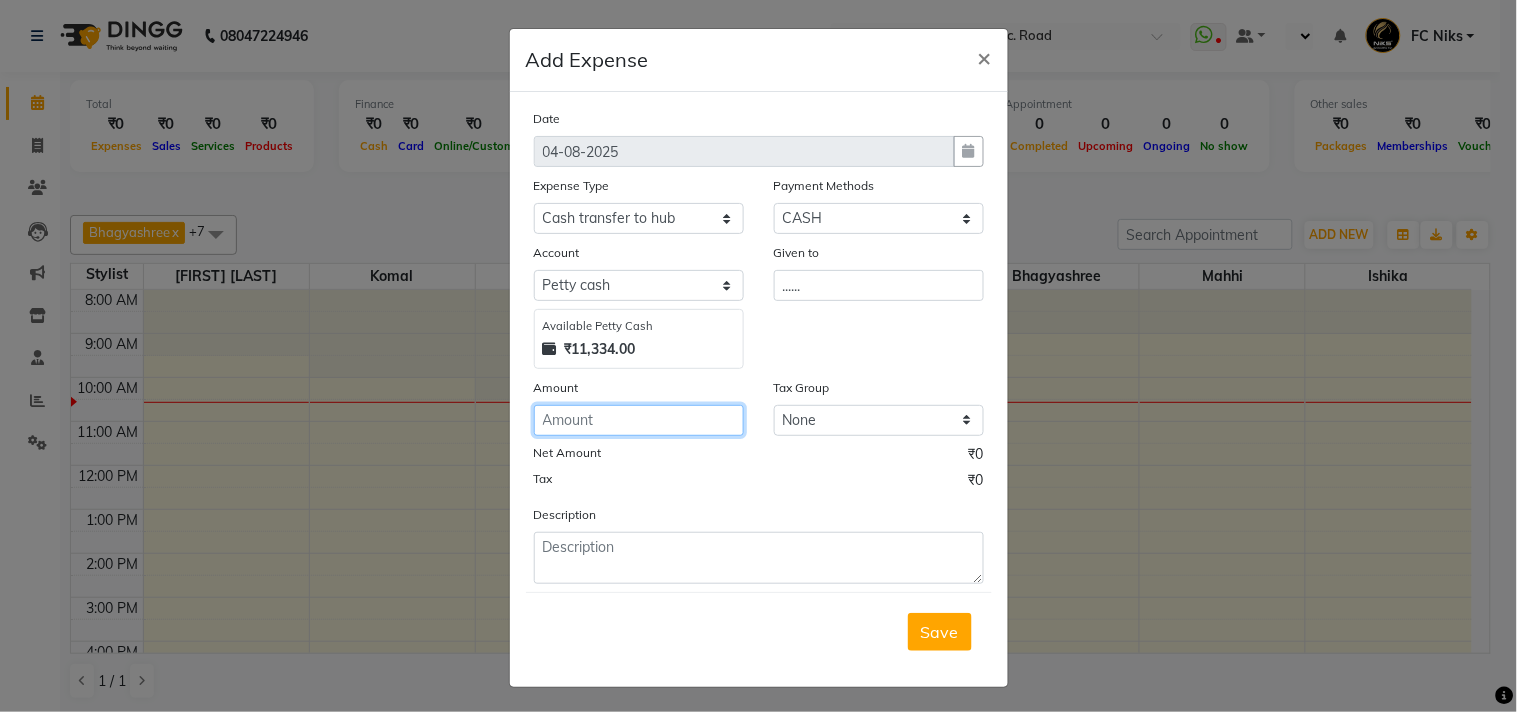 click 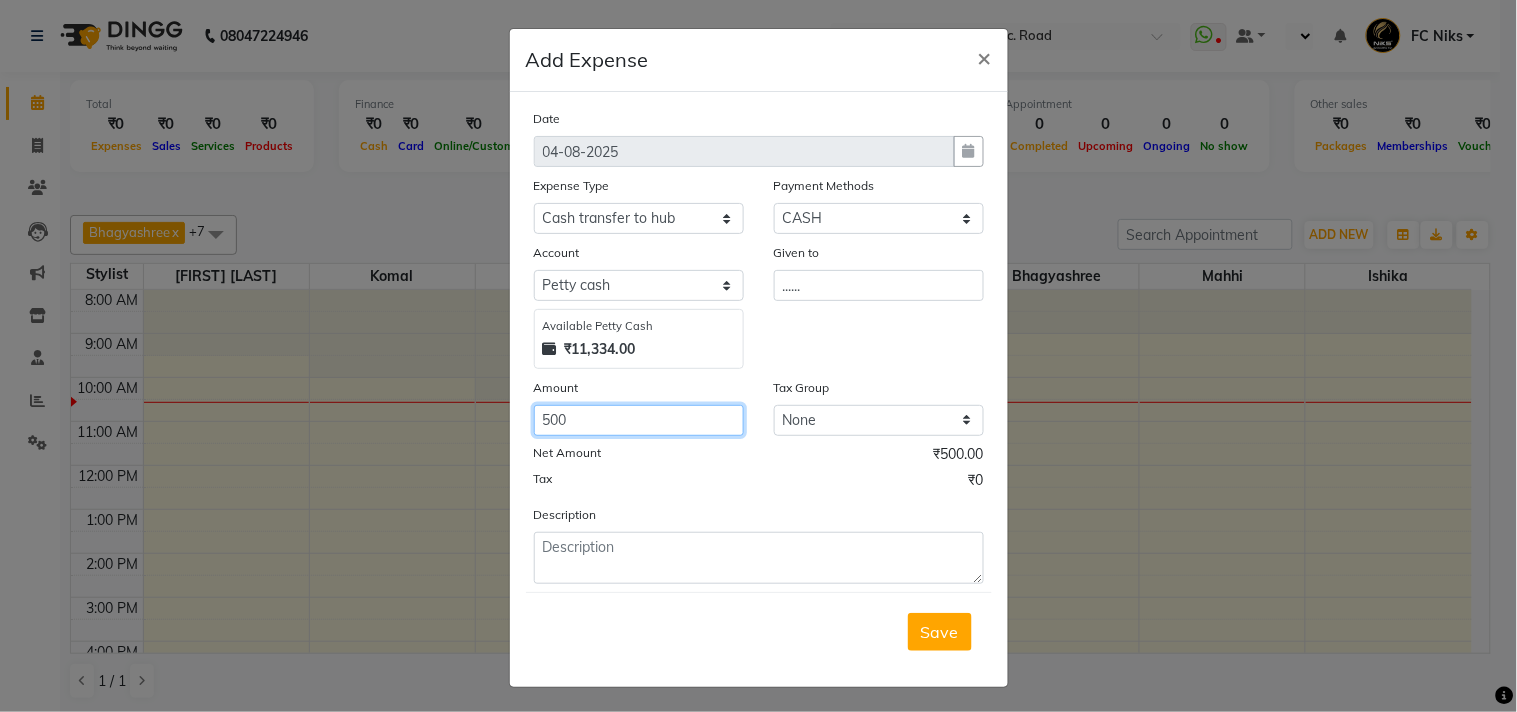 type on "500" 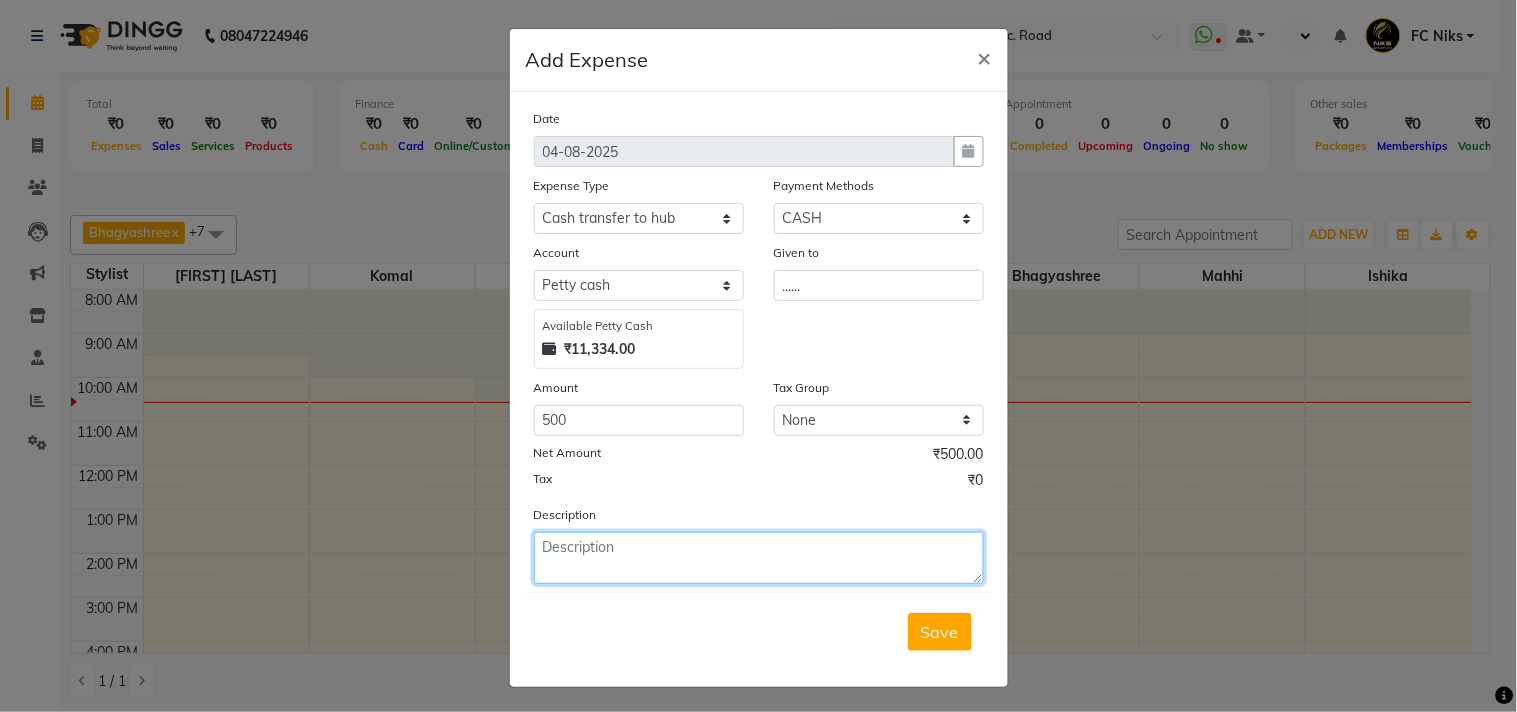 click 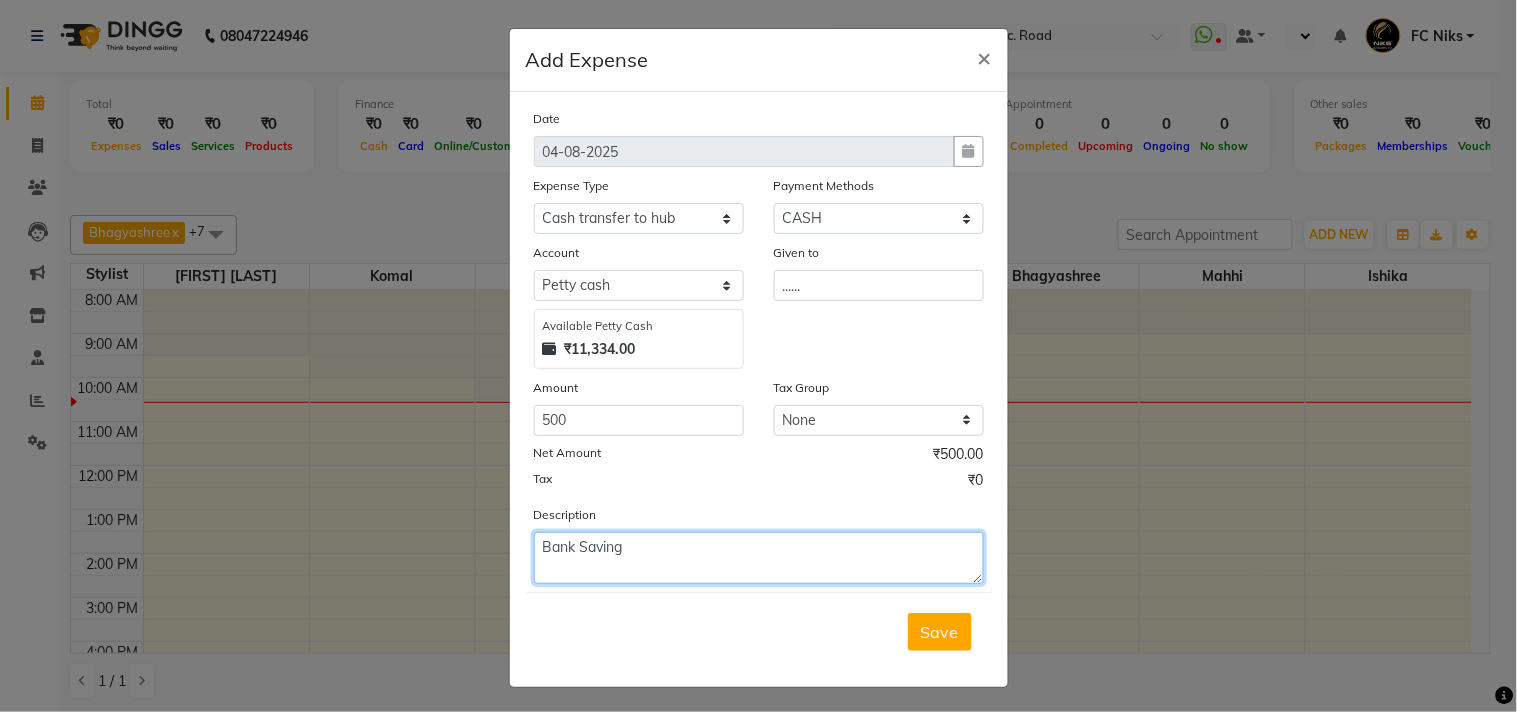 type on "Bank Saving" 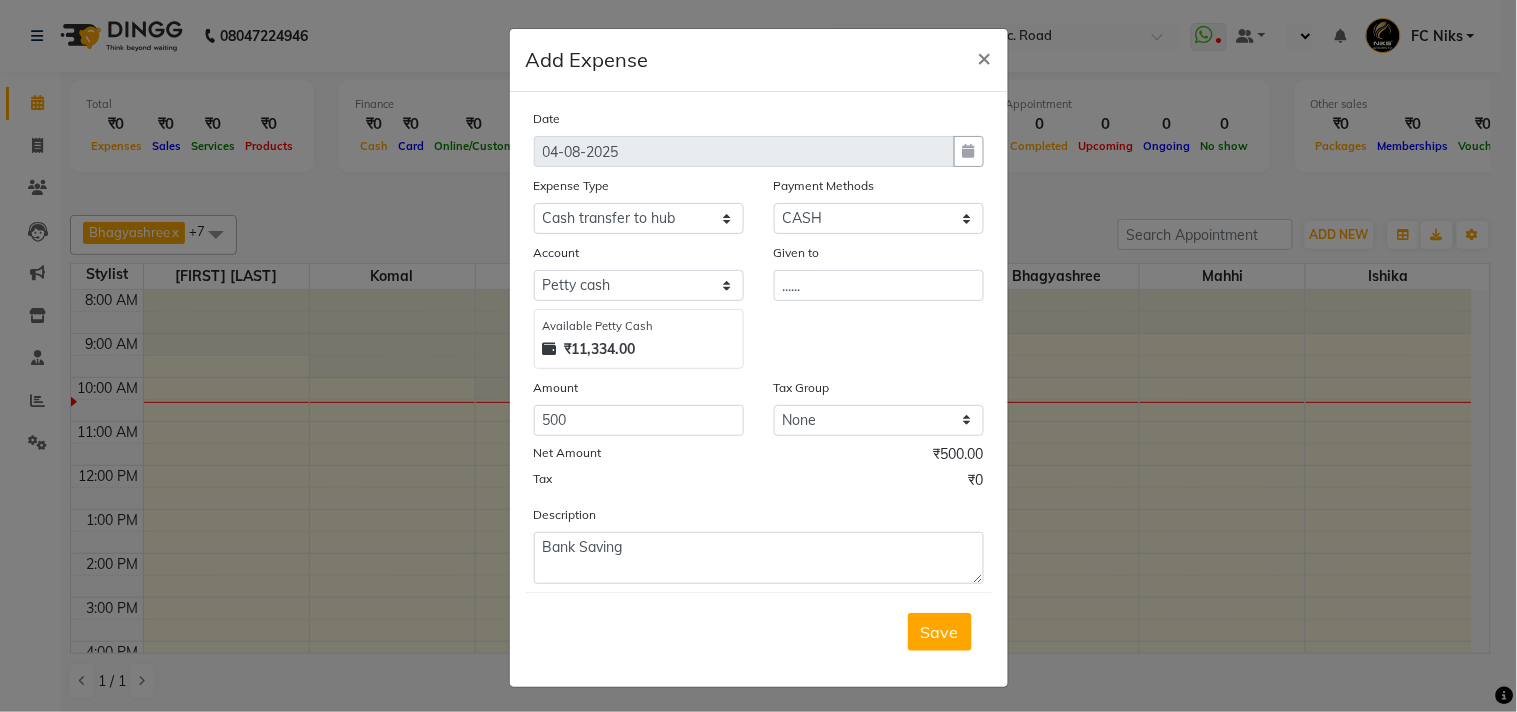 click on "Save" at bounding box center (940, 632) 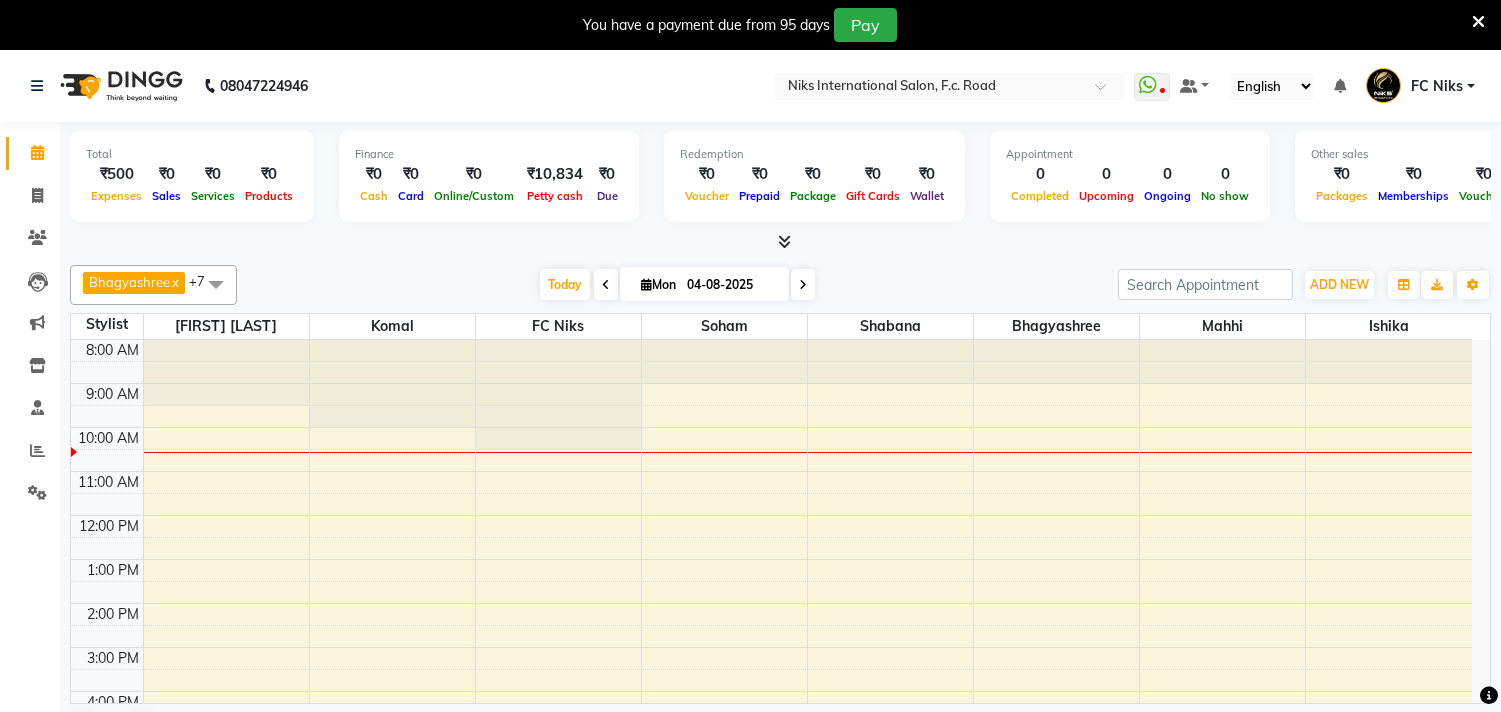 scroll, scrollTop: 0, scrollLeft: 0, axis: both 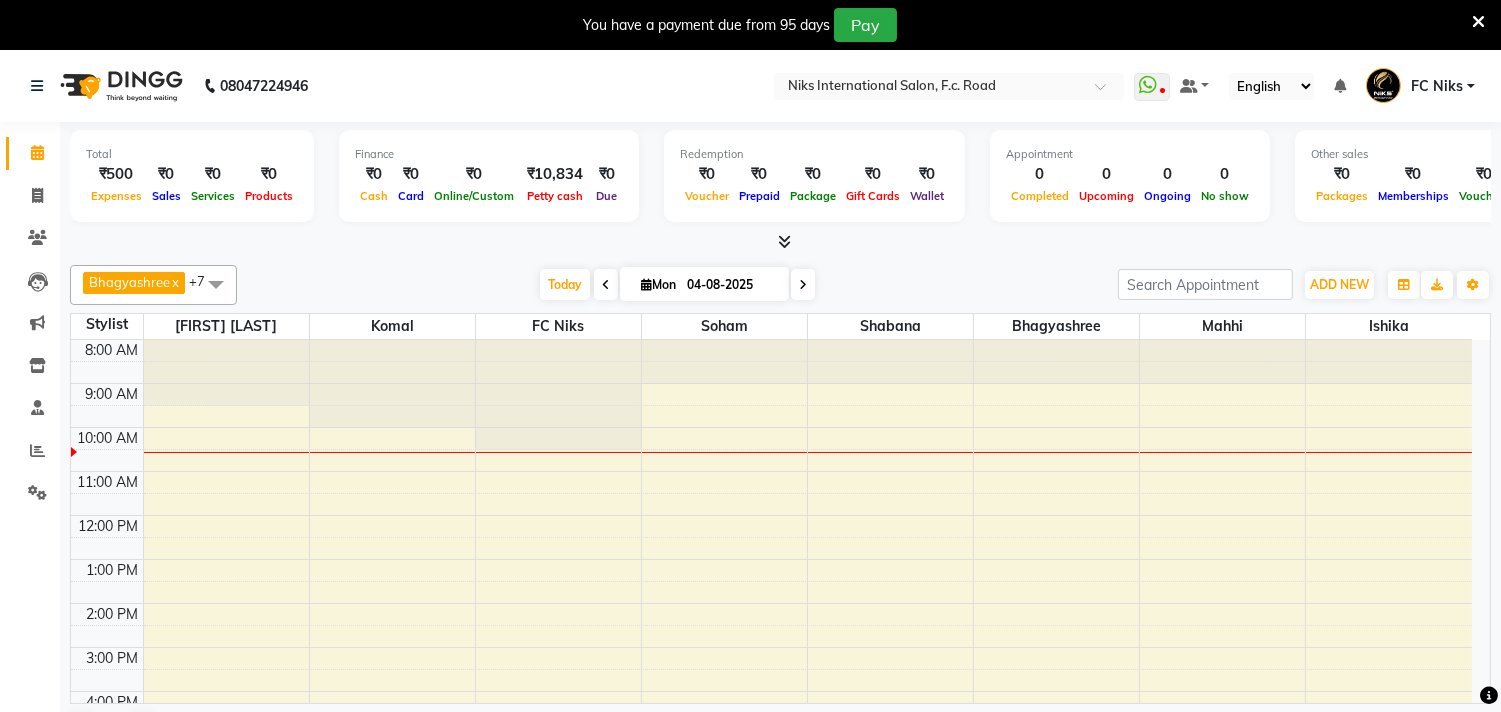 click at bounding box center (1478, 22) 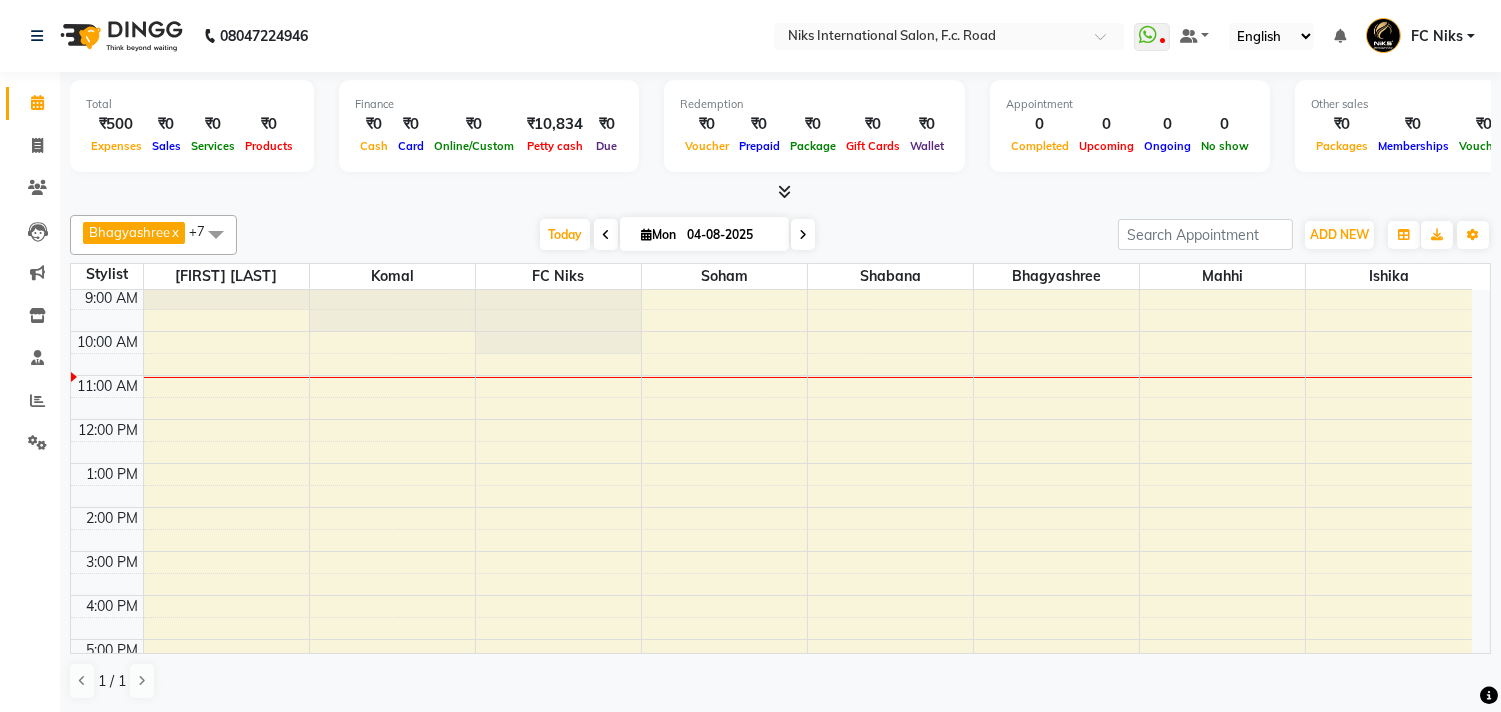 scroll, scrollTop: 36, scrollLeft: 0, axis: vertical 